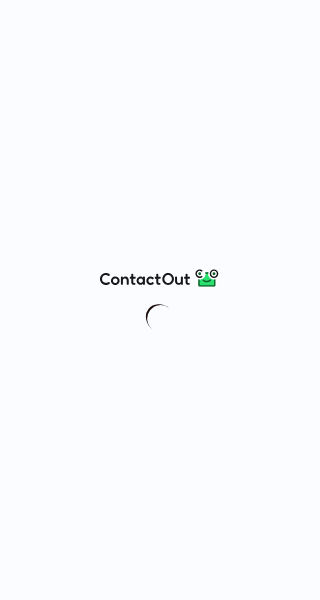 scroll, scrollTop: 0, scrollLeft: 0, axis: both 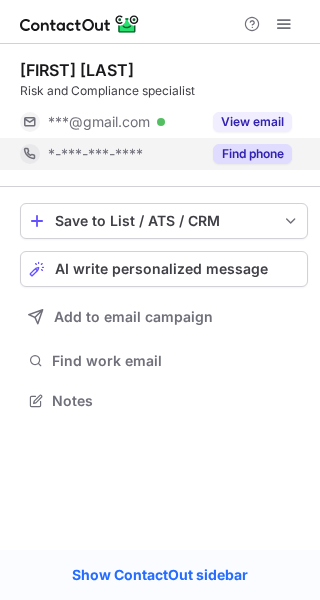 click on "Find phone" at bounding box center [252, 154] 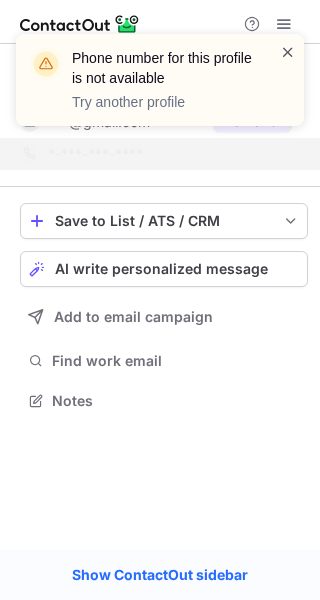 click at bounding box center [288, 52] 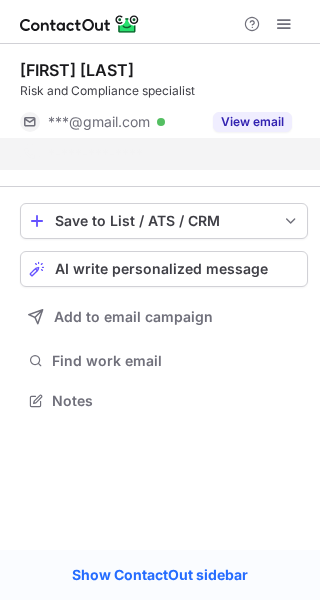 scroll, scrollTop: 354, scrollLeft: 320, axis: both 